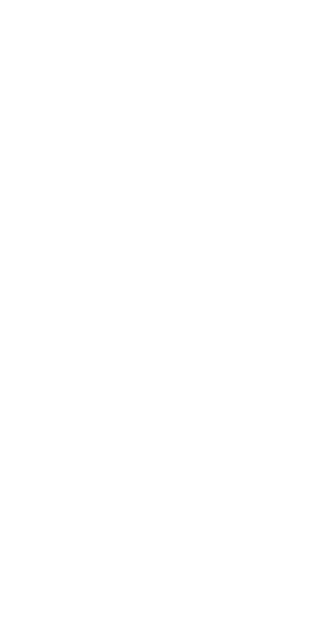 scroll, scrollTop: 0, scrollLeft: 0, axis: both 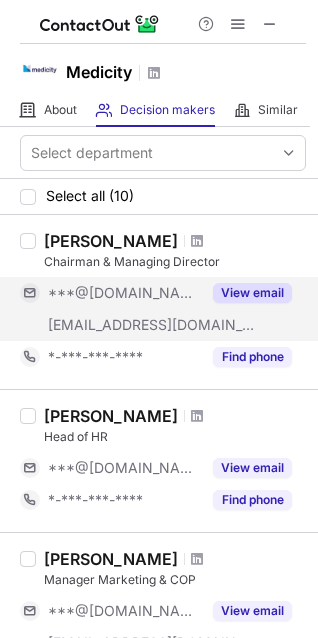 click on "View email" at bounding box center (252, 293) 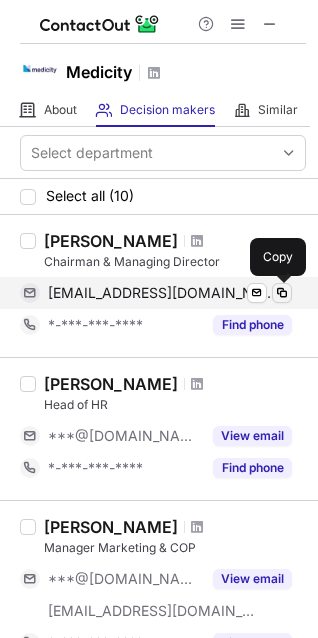 click at bounding box center [282, 293] 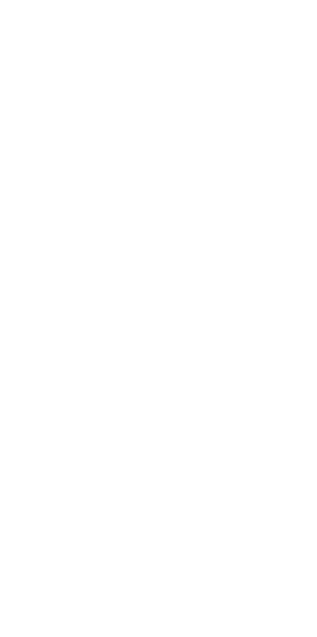 scroll, scrollTop: 0, scrollLeft: 0, axis: both 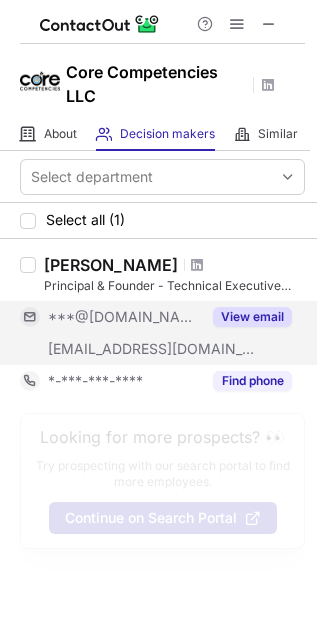 click on "View email" at bounding box center (252, 317) 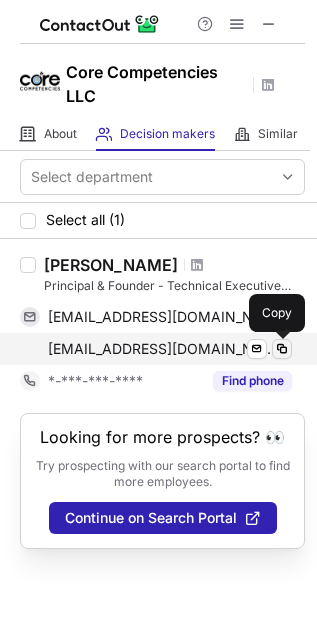 click at bounding box center (282, 349) 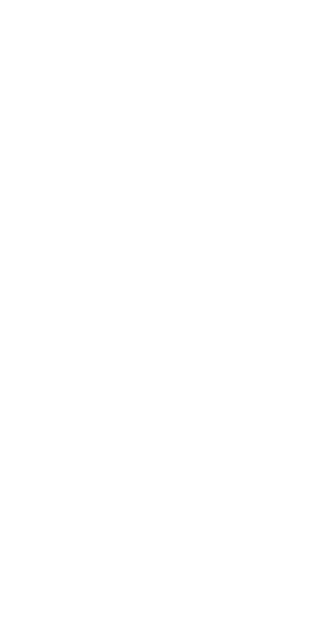 scroll, scrollTop: 0, scrollLeft: 0, axis: both 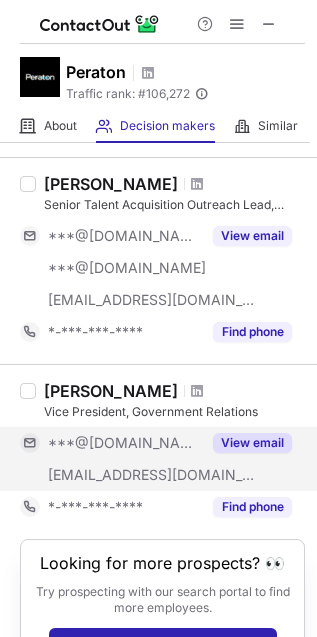click on "View email" at bounding box center (252, 443) 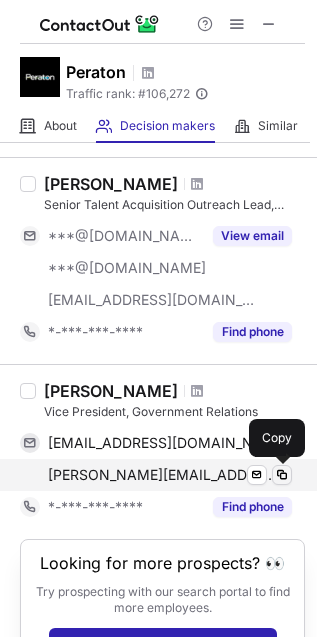 click at bounding box center (282, 475) 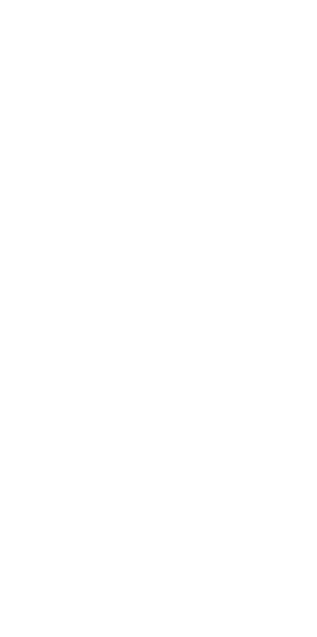 scroll, scrollTop: 0, scrollLeft: 0, axis: both 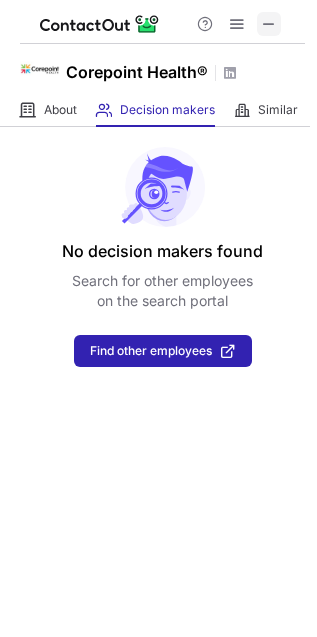 click at bounding box center [269, 24] 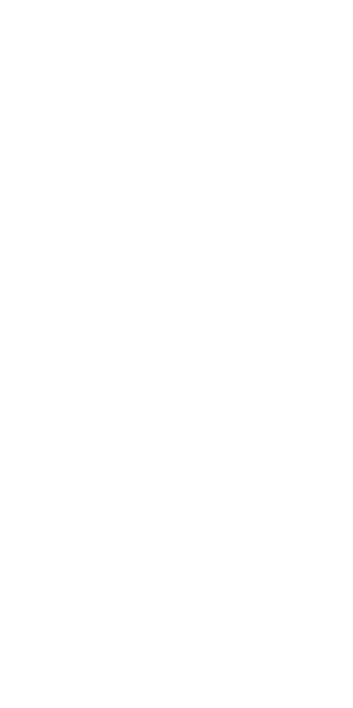 scroll, scrollTop: 0, scrollLeft: 0, axis: both 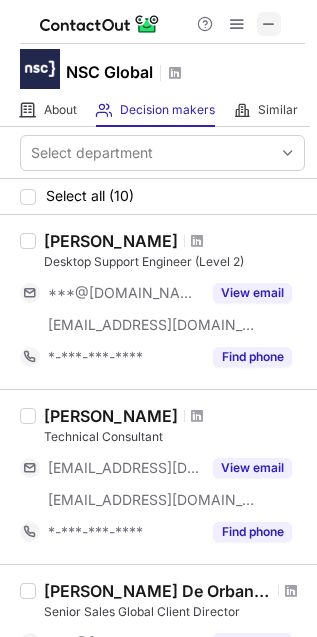 click at bounding box center [269, 24] 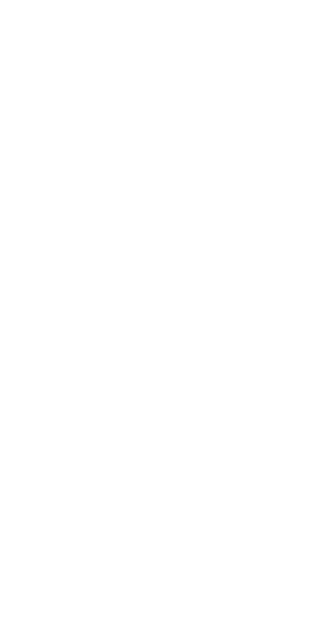 scroll, scrollTop: 0, scrollLeft: 0, axis: both 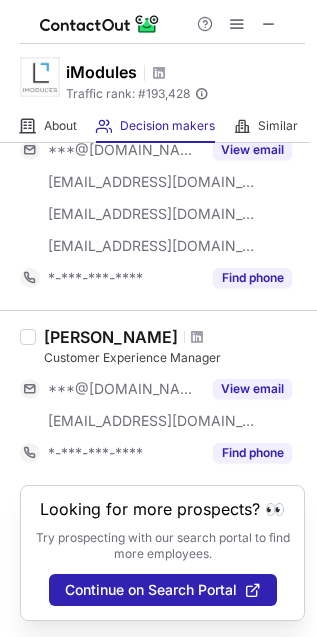click on "Jamie Raven Customer Experience Manager ***@gmail.com ***@campusmgmt.com View email *-***-***-**** Find phone" at bounding box center (158, 397) 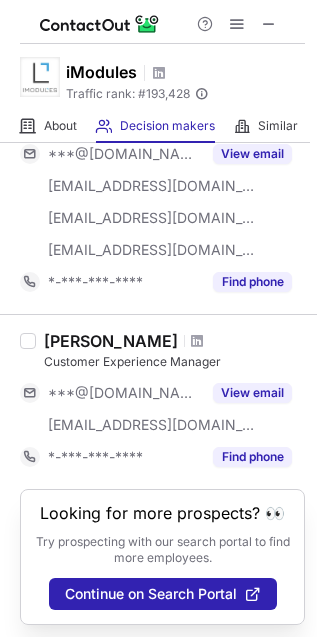 scroll, scrollTop: 93, scrollLeft: 0, axis: vertical 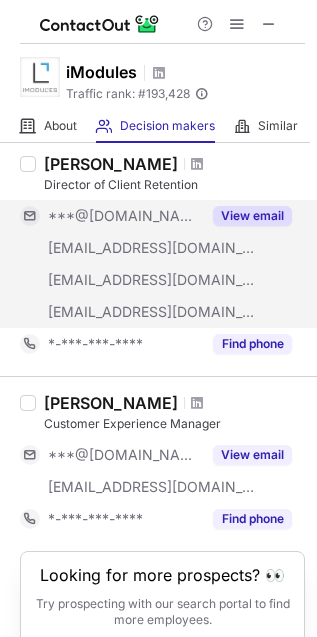 click on "View email" at bounding box center [252, 216] 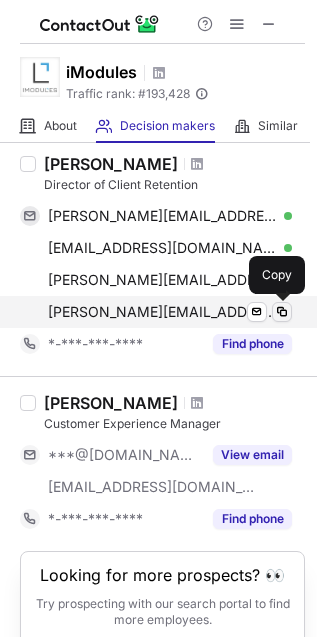 click at bounding box center [282, 312] 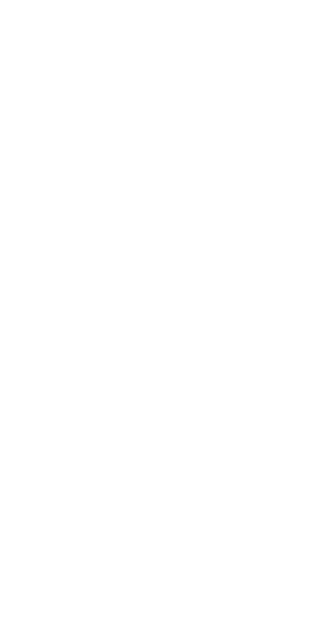 scroll, scrollTop: 0, scrollLeft: 0, axis: both 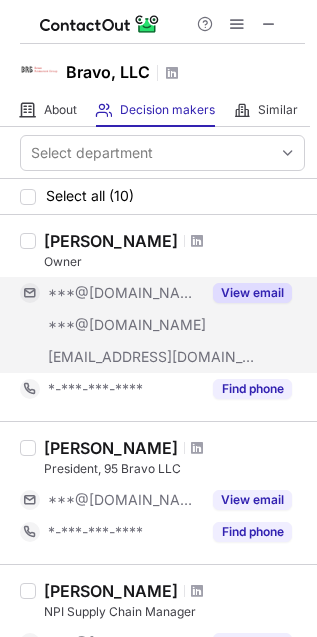 click on "View email" at bounding box center [252, 293] 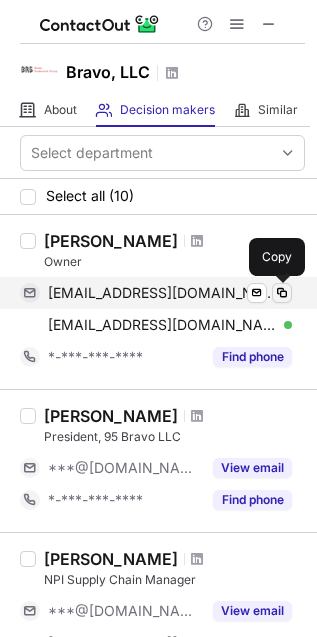 click at bounding box center [282, 293] 